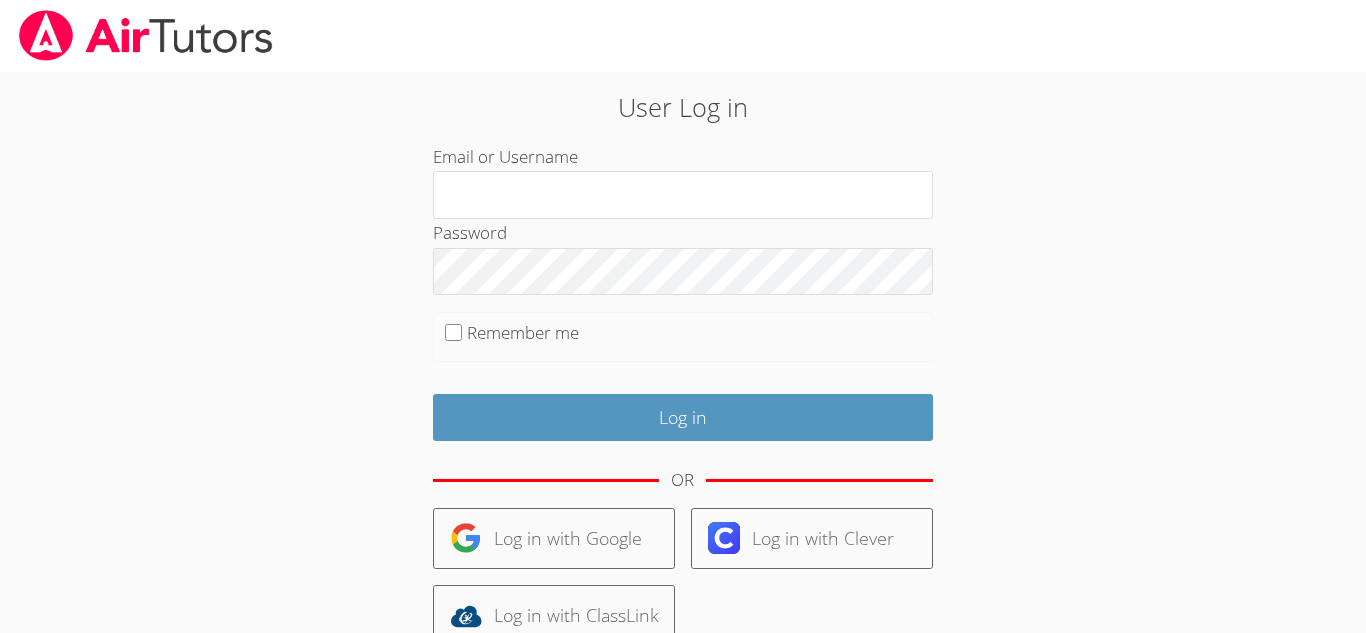 scroll, scrollTop: 0, scrollLeft: 0, axis: both 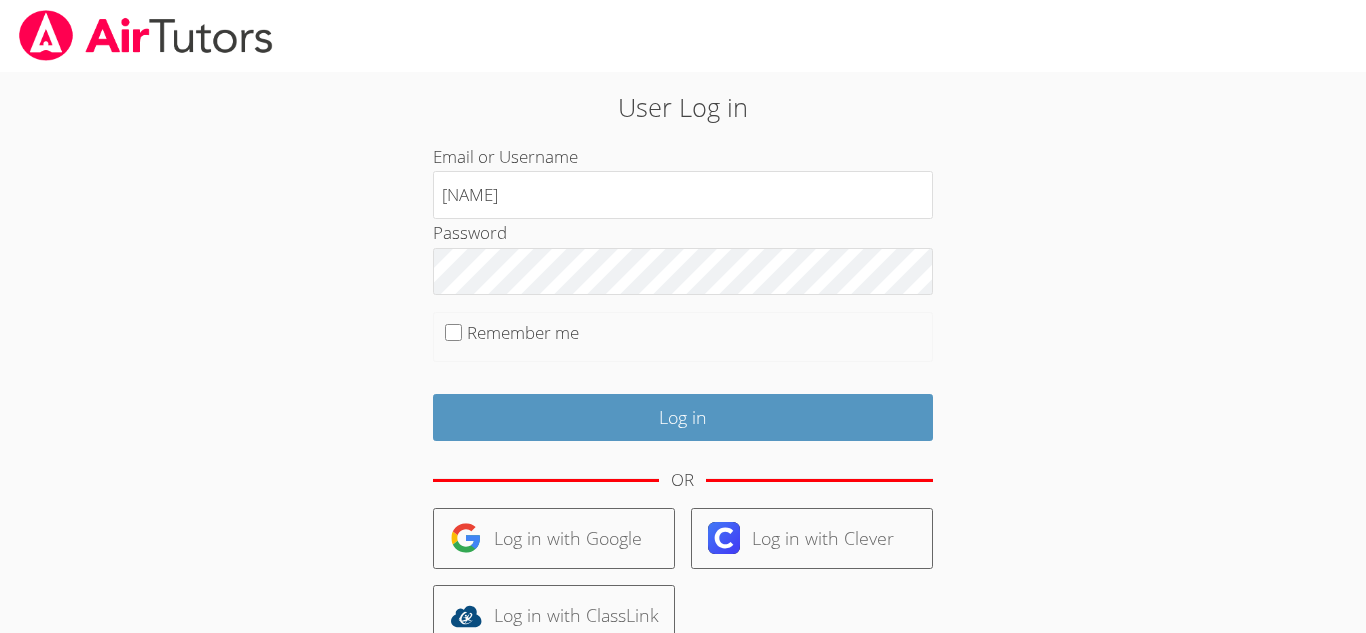 type on "[NAME]" 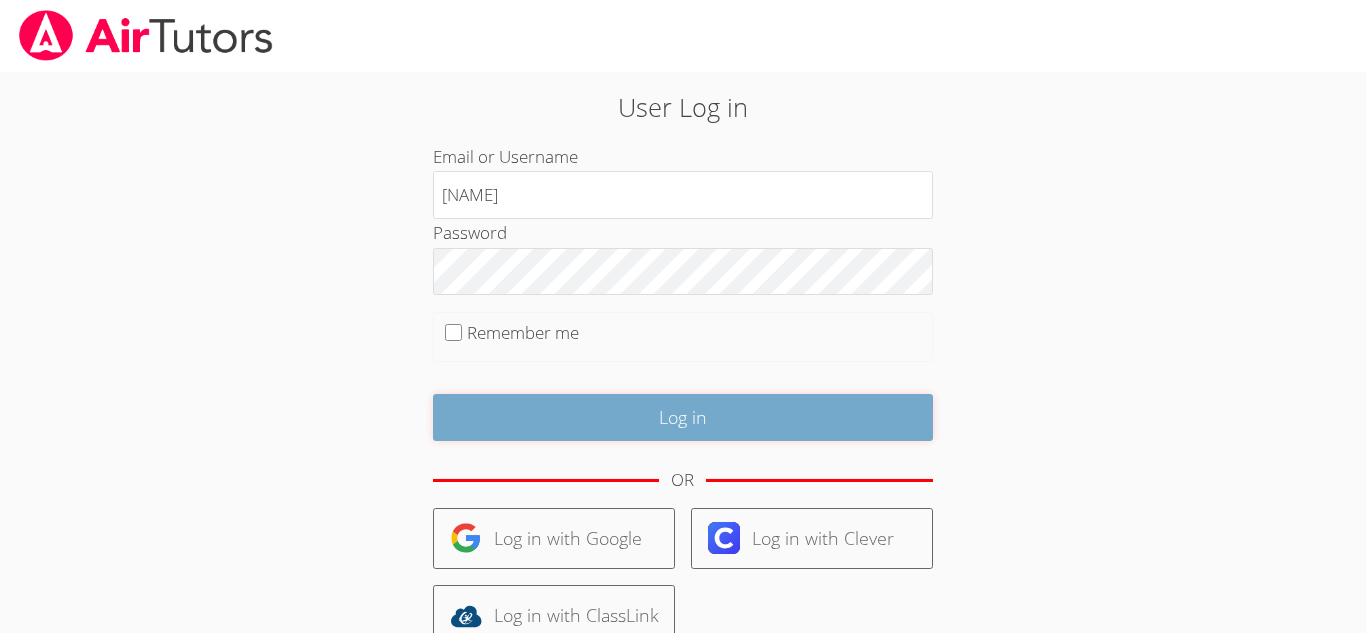 click on "Log in" at bounding box center (683, 417) 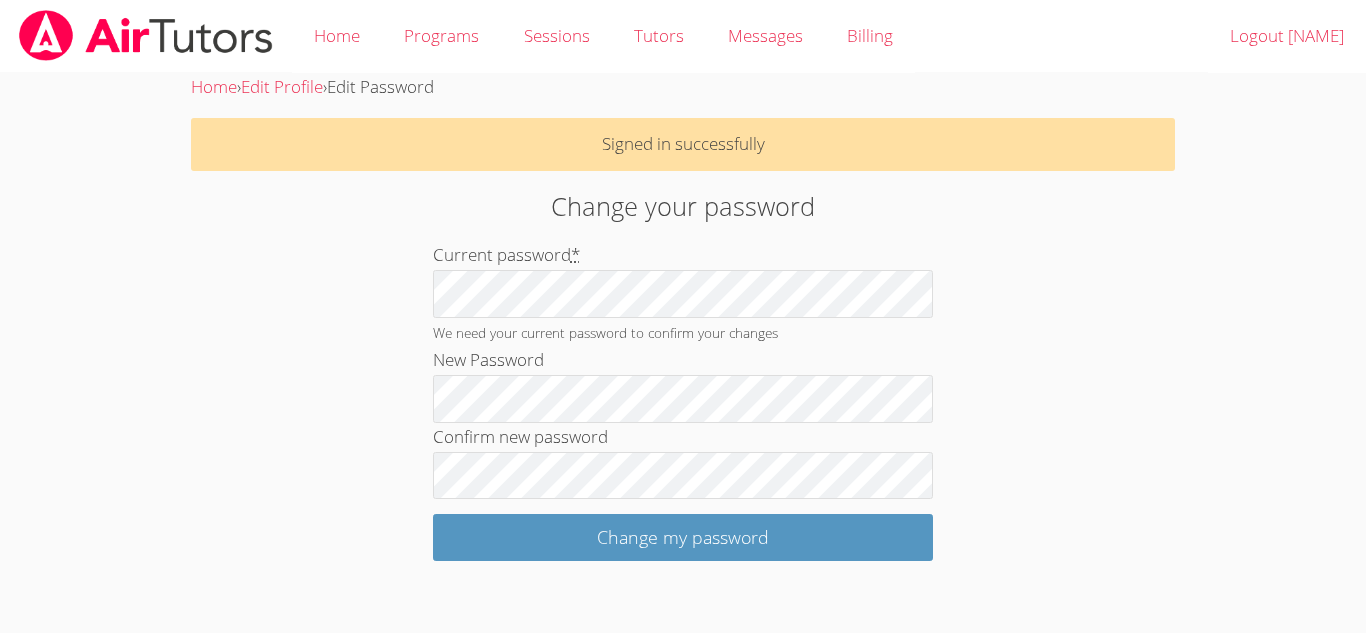 scroll, scrollTop: 0, scrollLeft: 0, axis: both 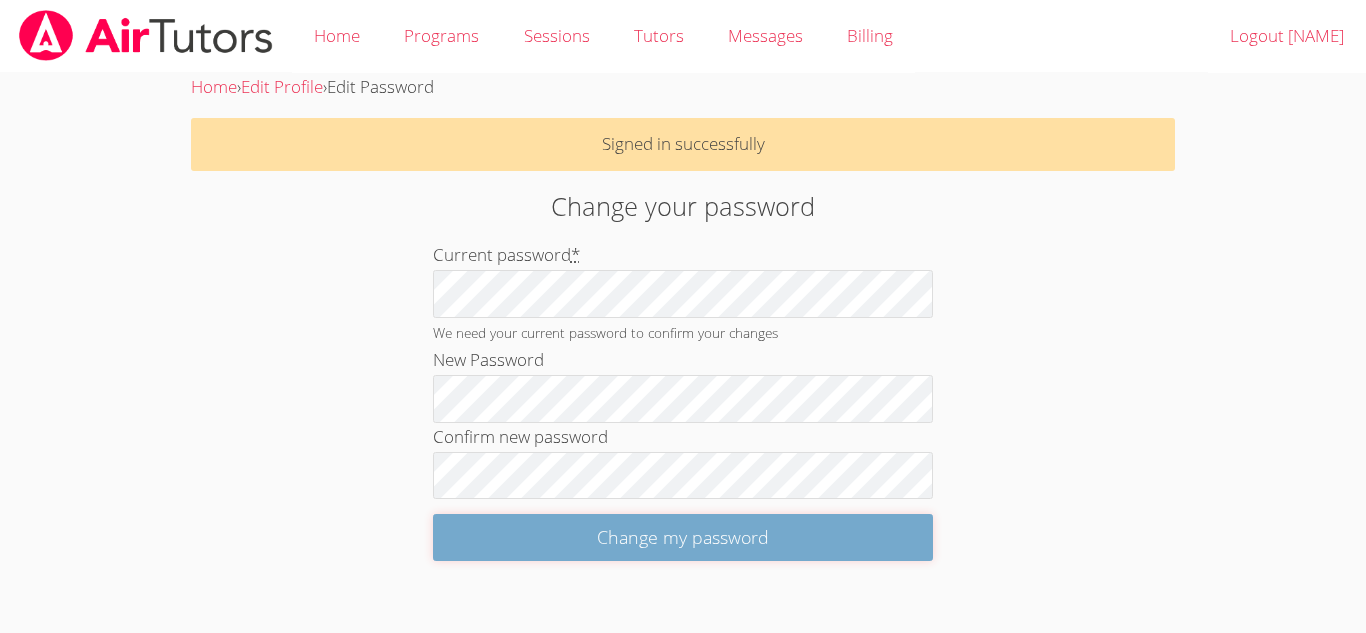 click on "Change my password" at bounding box center (683, 537) 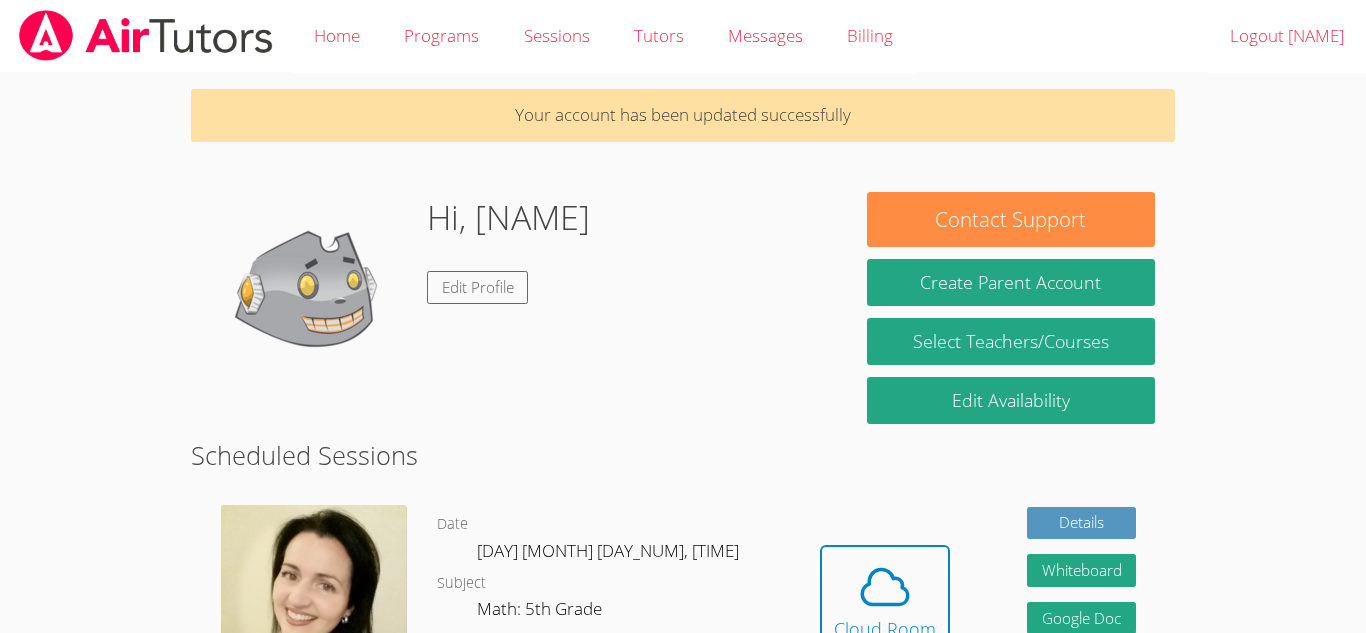 scroll, scrollTop: 0, scrollLeft: 0, axis: both 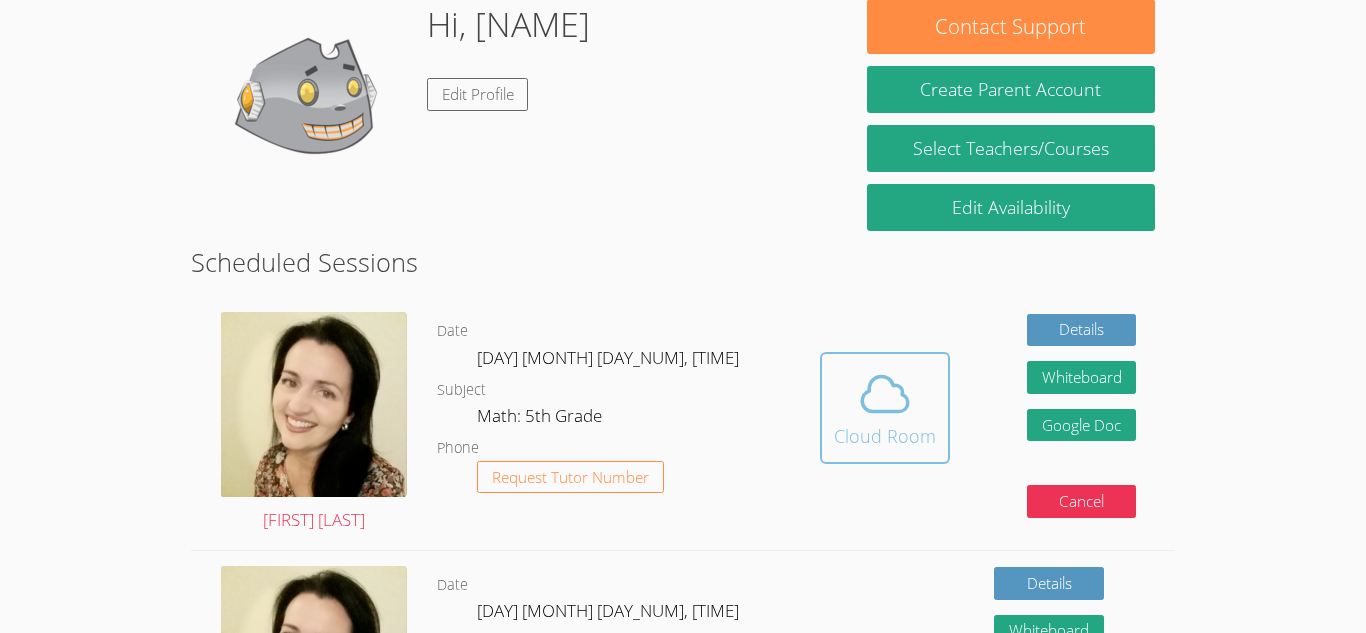 click 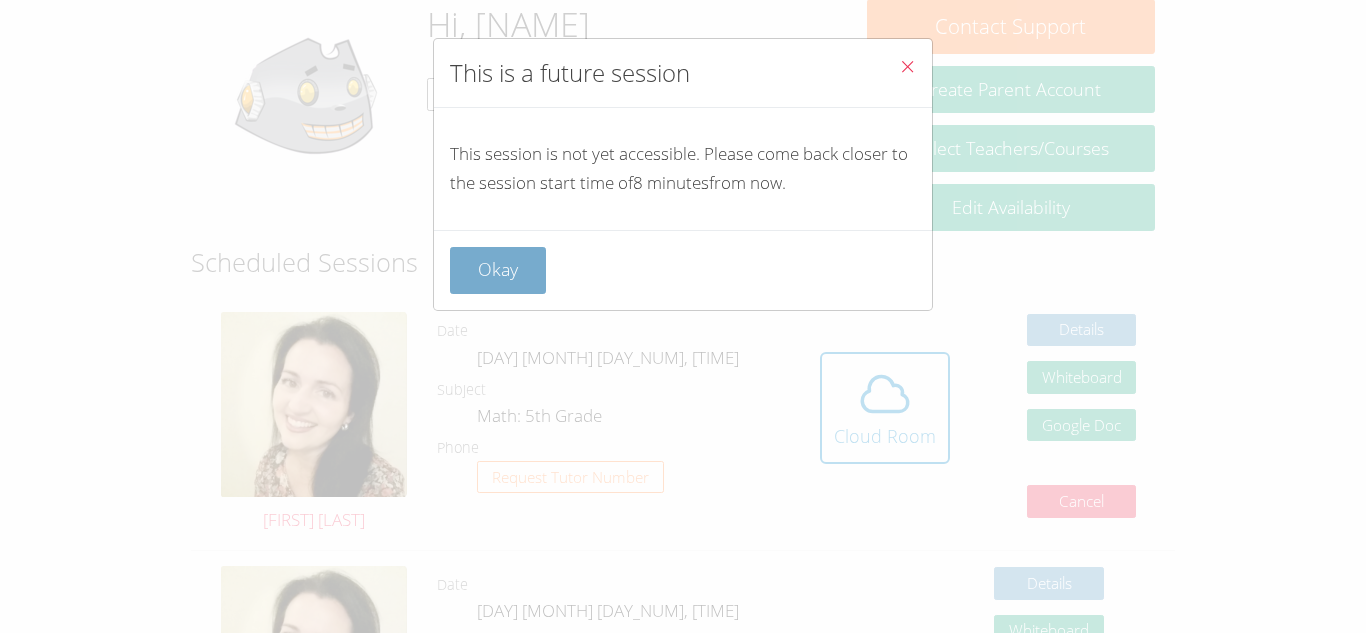 click on "Okay" at bounding box center [498, 270] 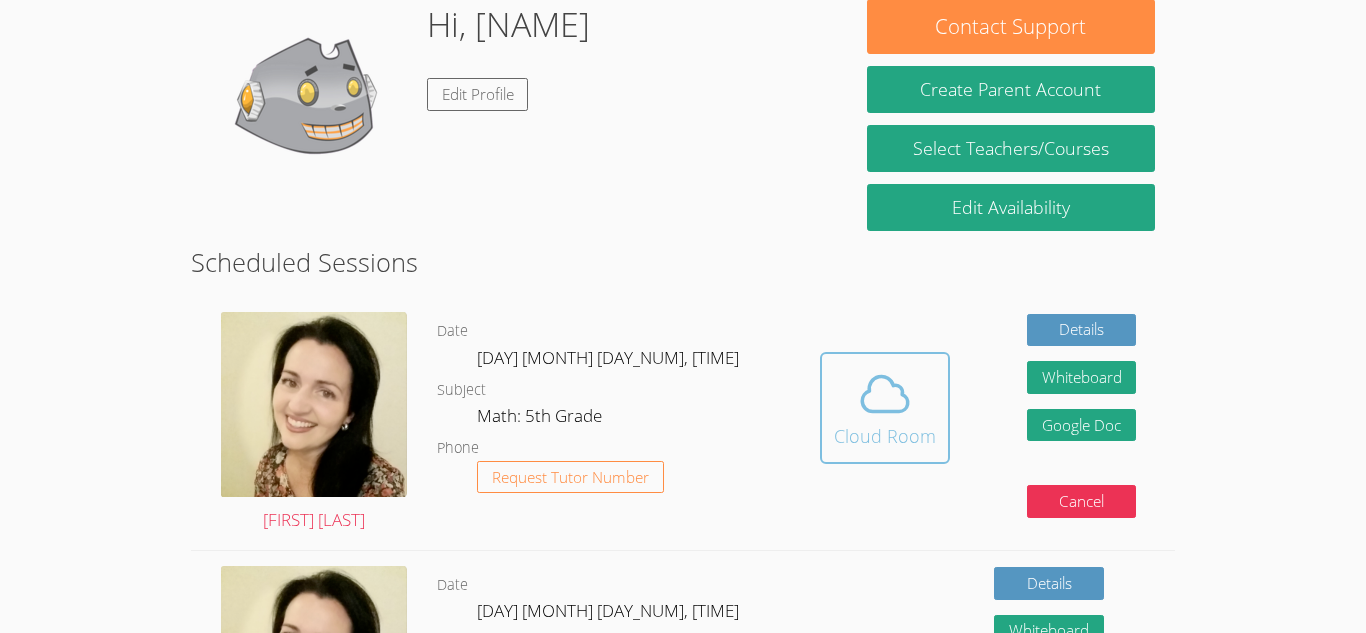 click 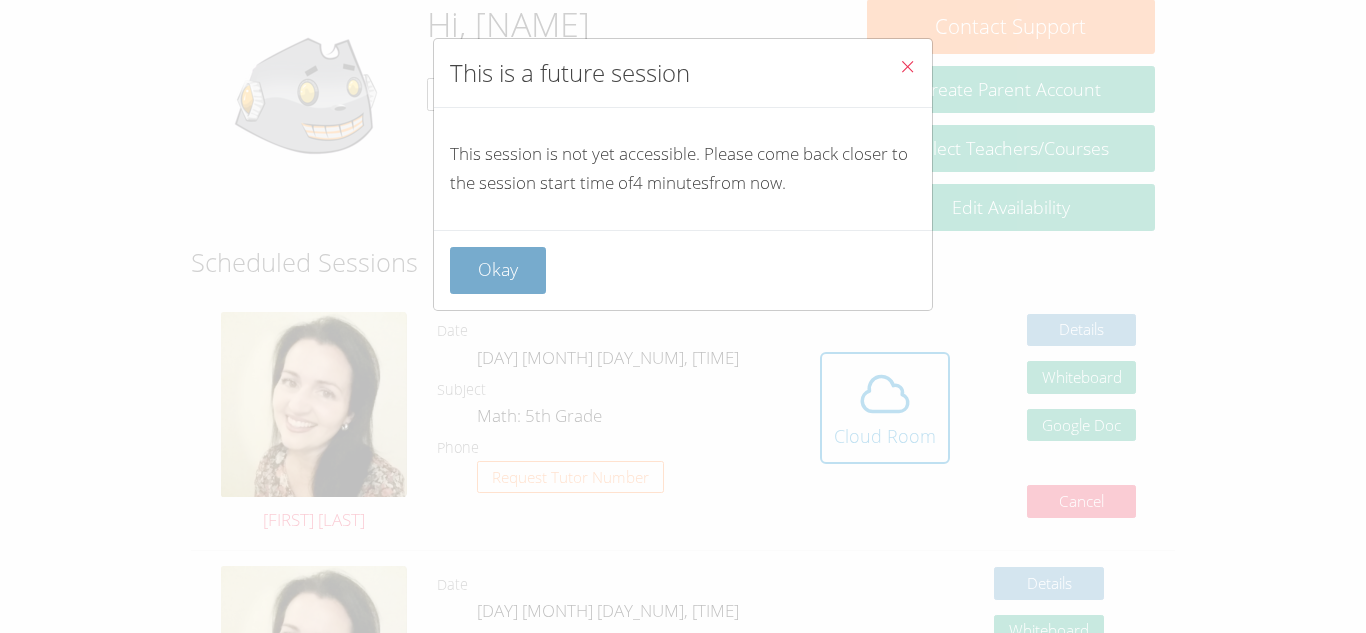 click on "Okay" at bounding box center [498, 270] 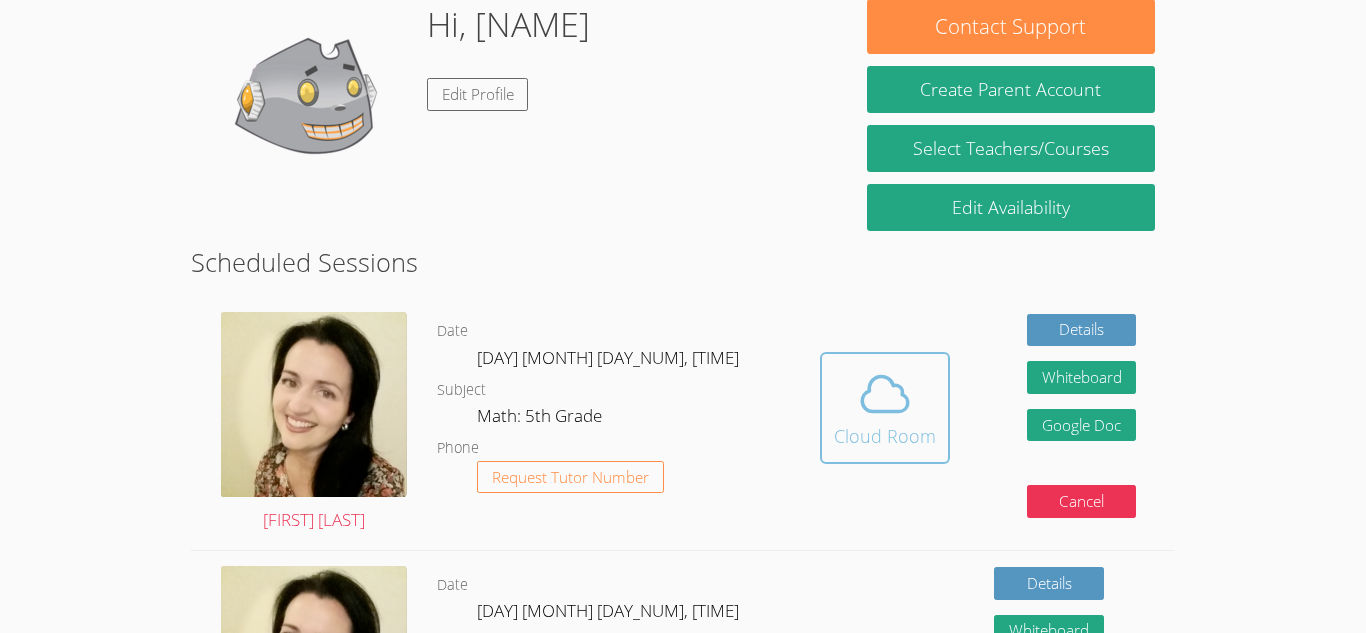 click 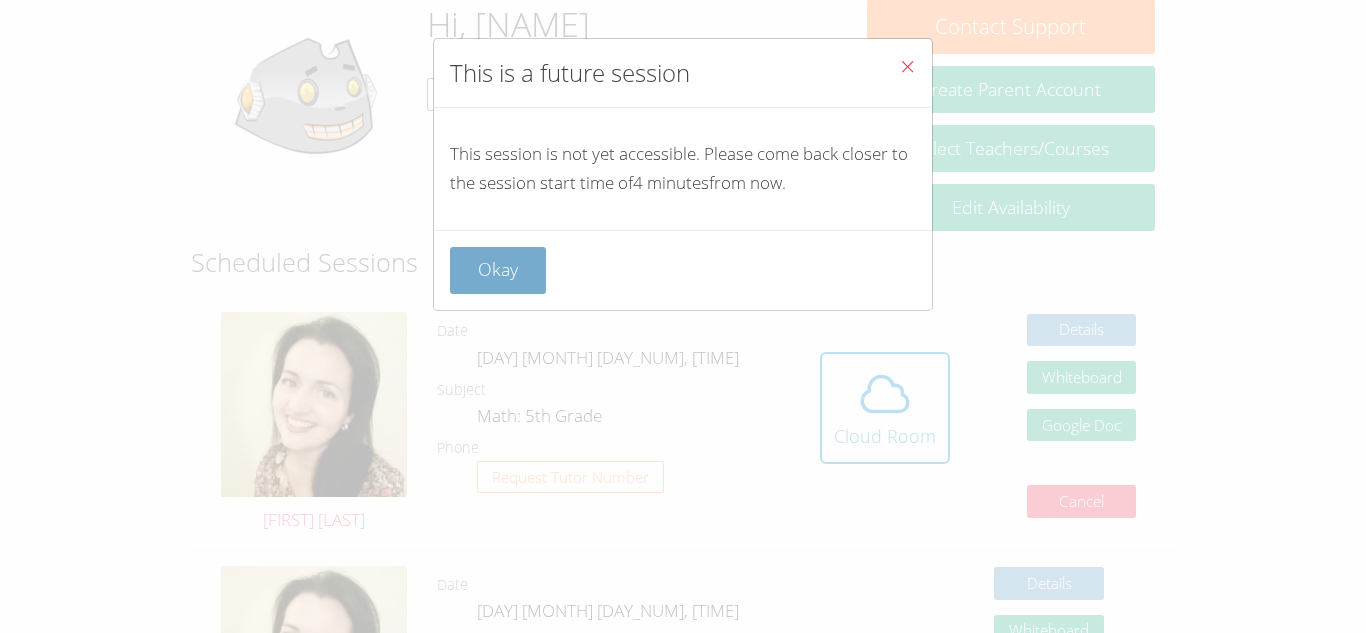click on "Okay" at bounding box center [498, 270] 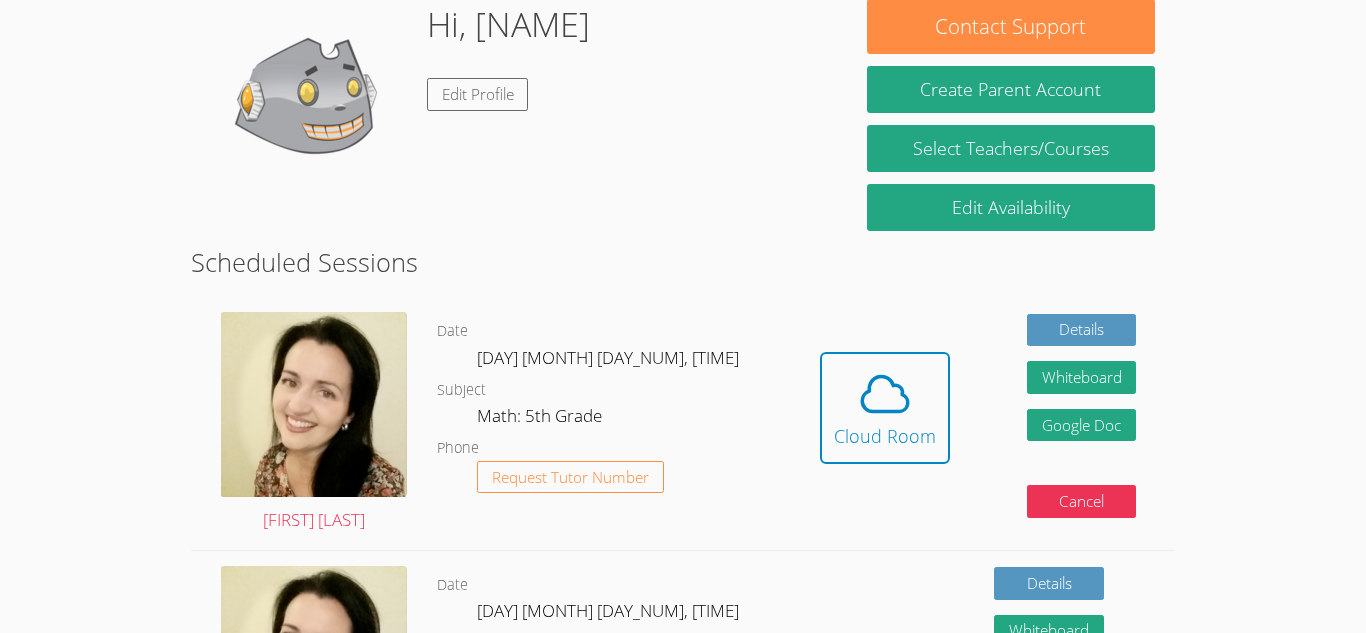 type 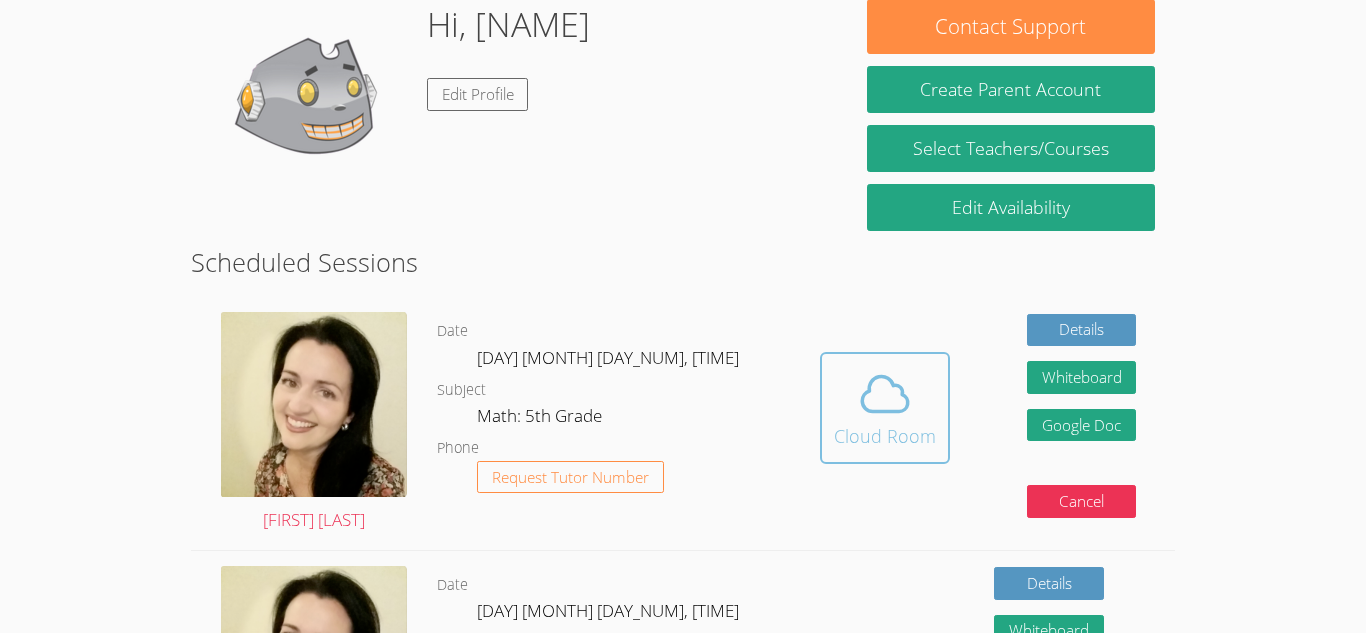 click on "Cloud Room" at bounding box center (885, 408) 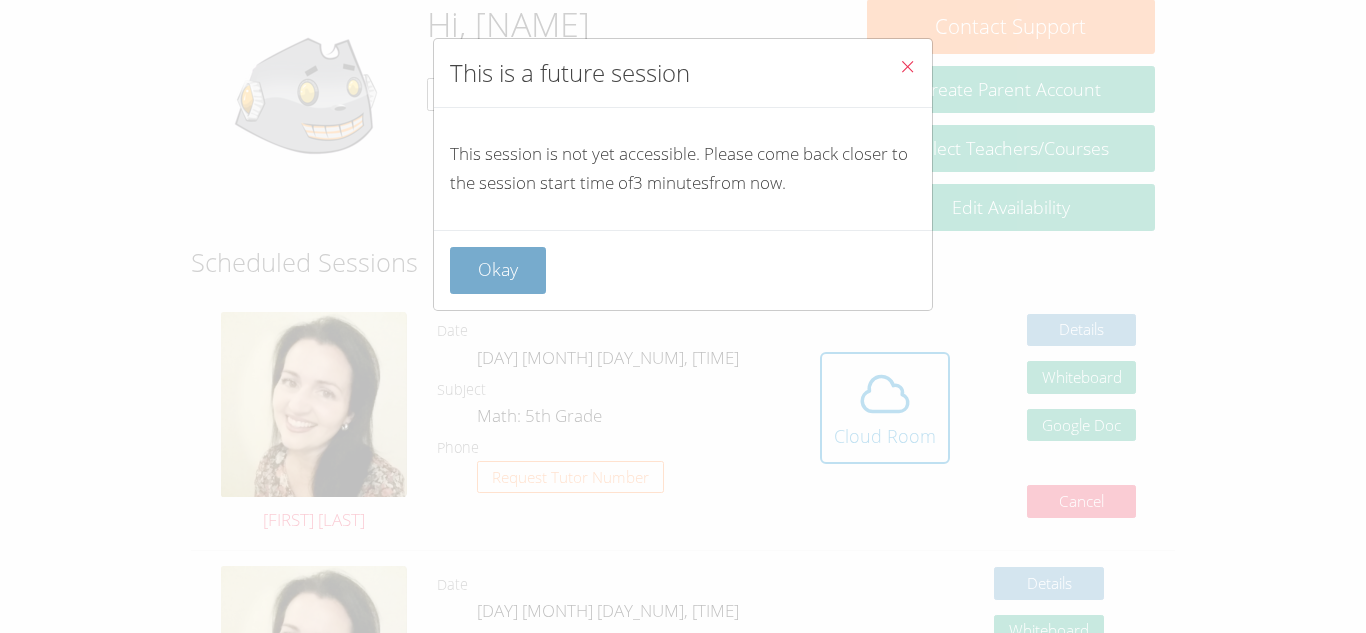 click on "Okay" at bounding box center (498, 270) 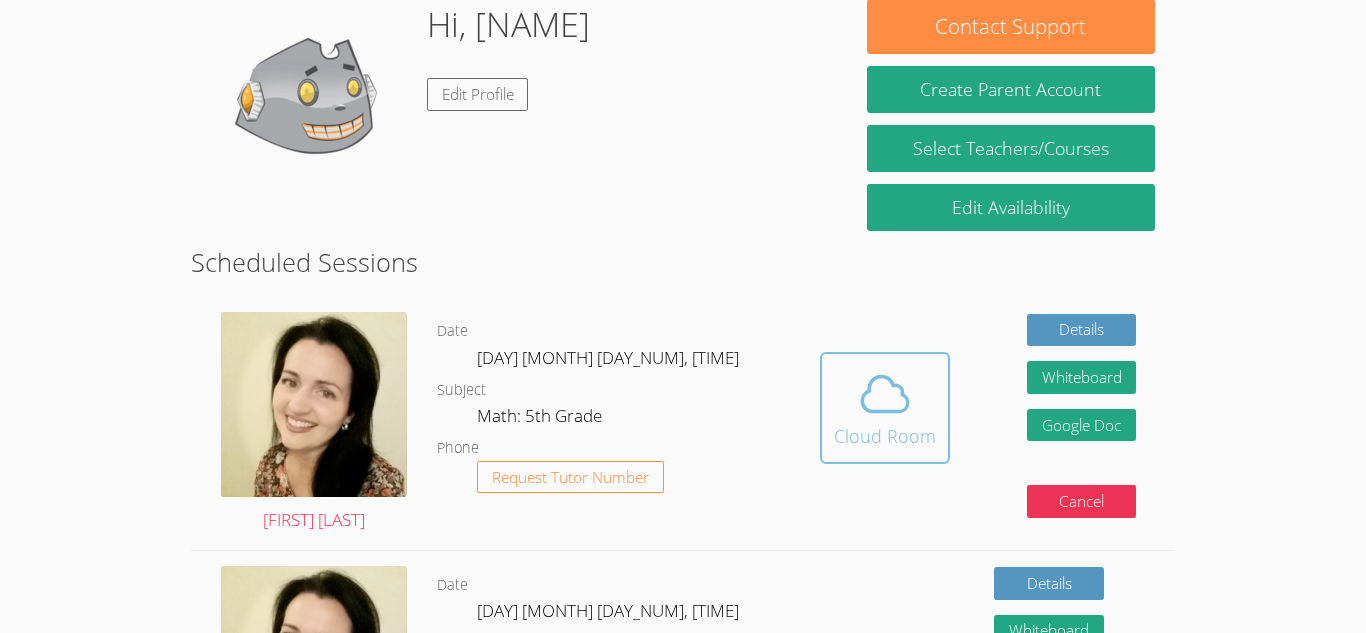 click at bounding box center [885, 394] 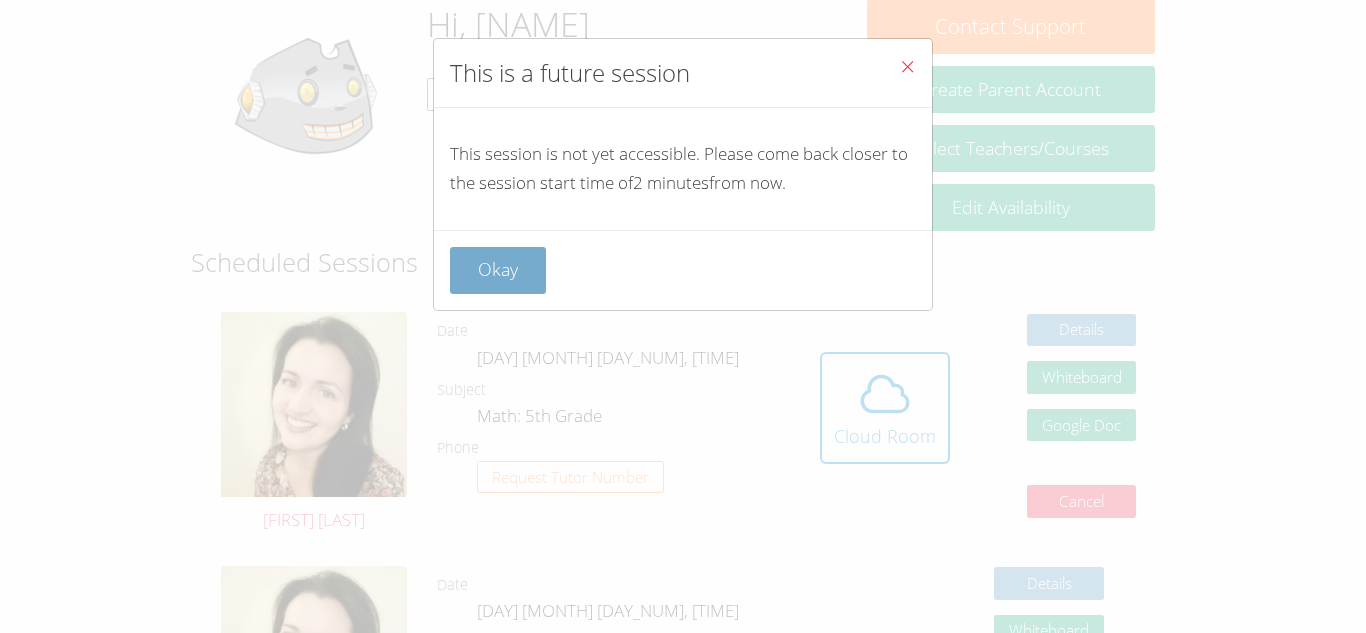 click on "Okay" at bounding box center (498, 270) 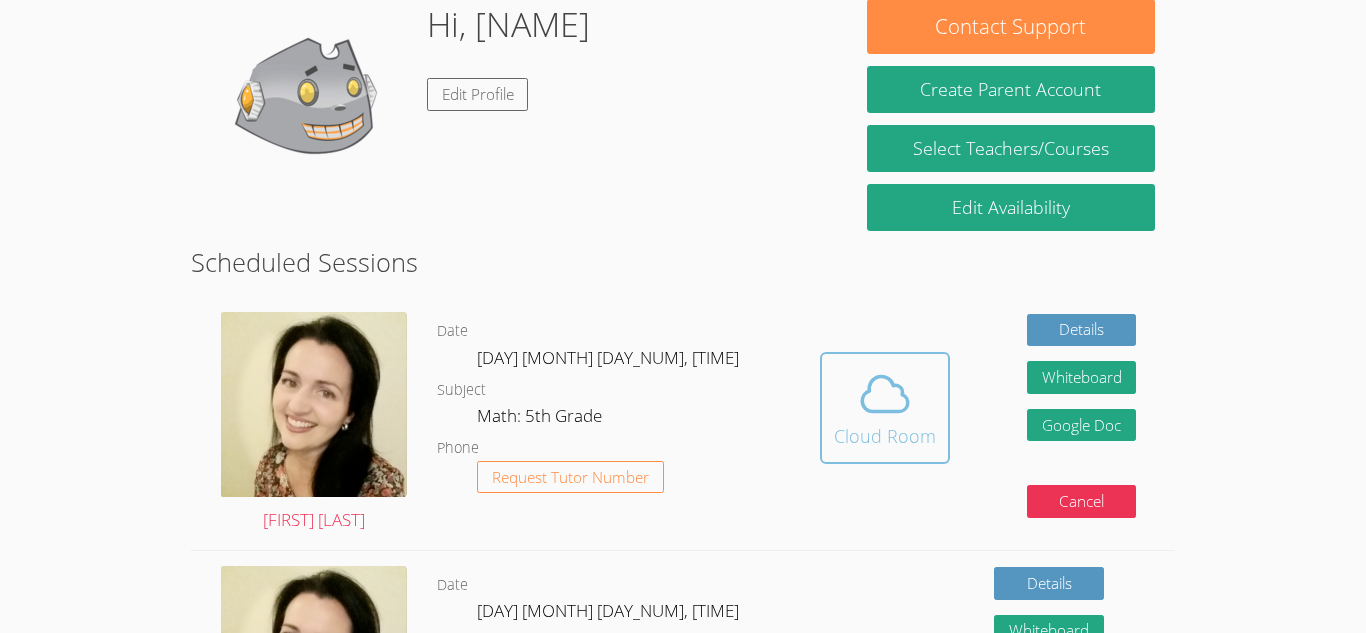 click 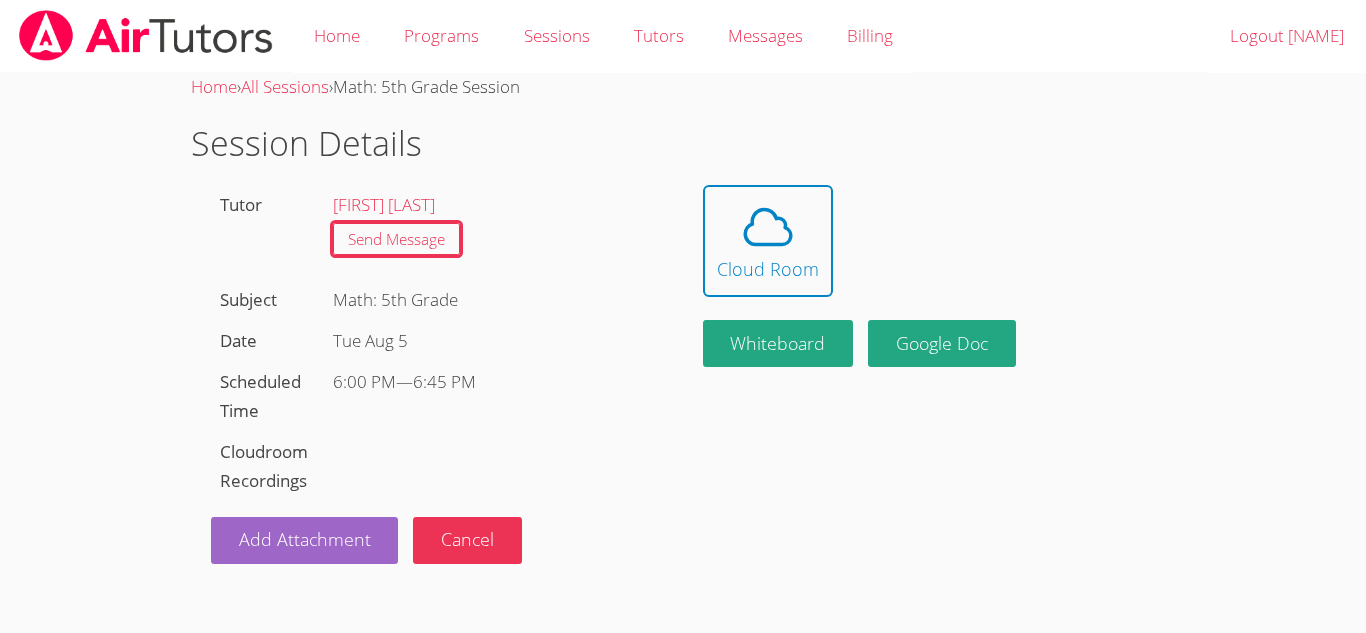 scroll, scrollTop: 0, scrollLeft: 0, axis: both 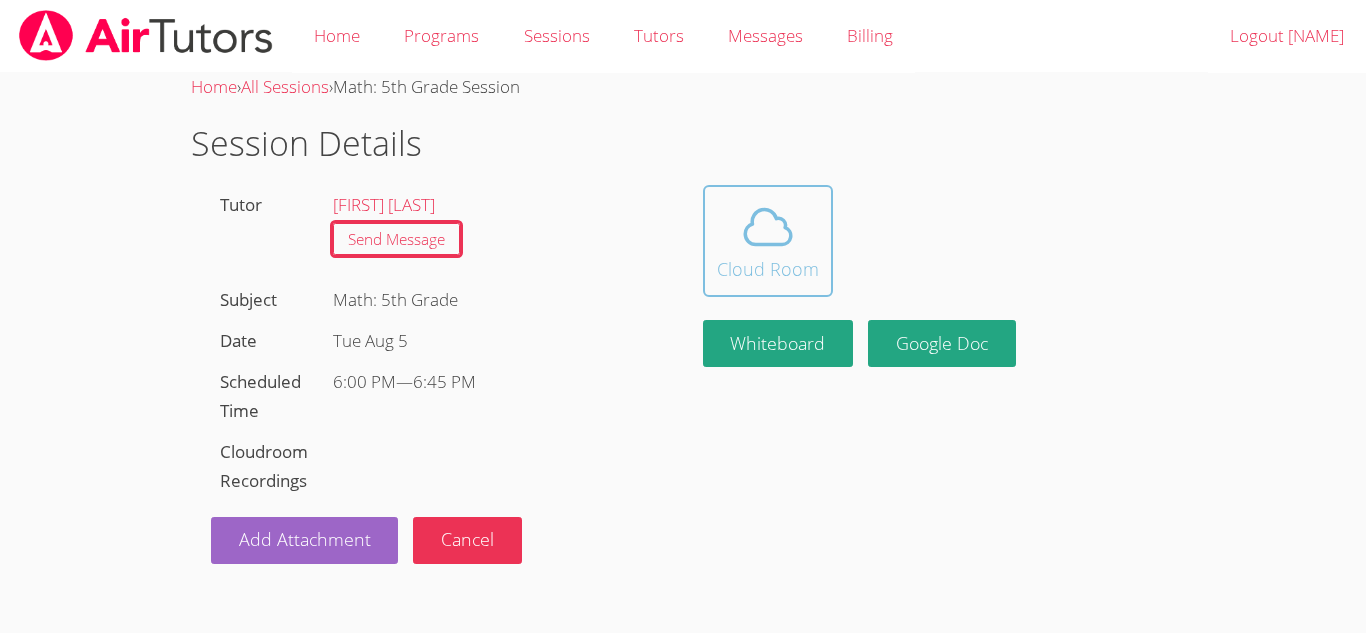 click at bounding box center (768, 227) 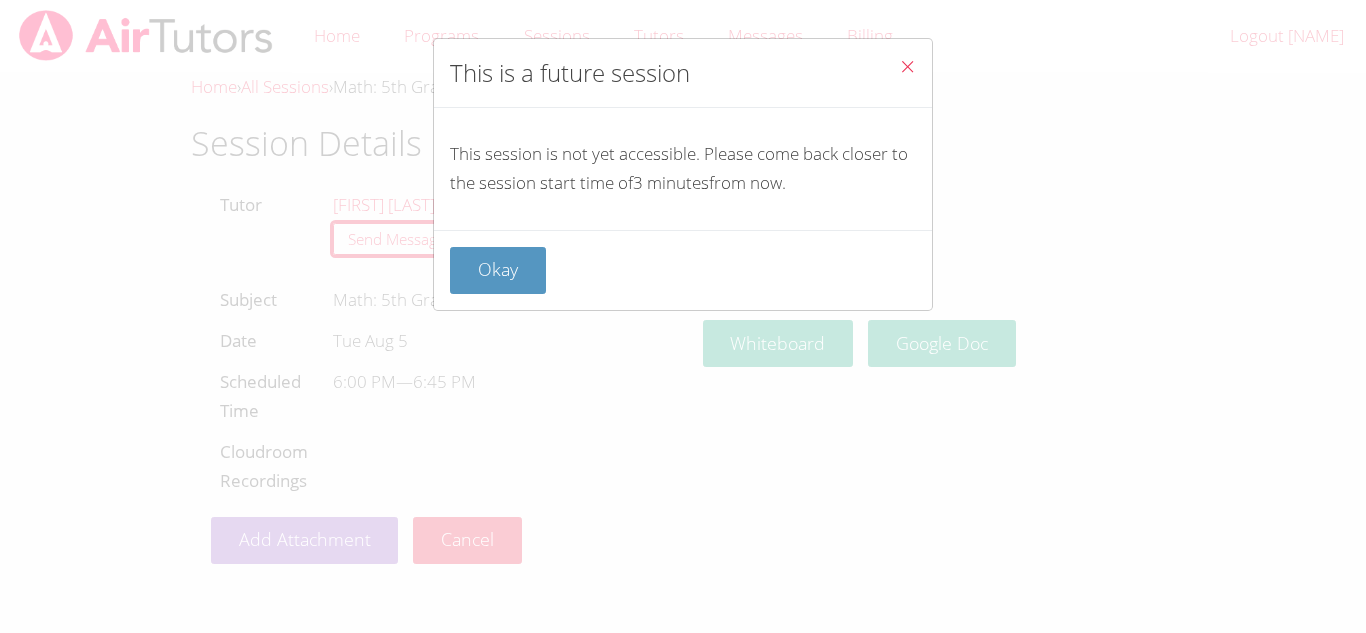 click on "Okay" at bounding box center [683, 270] 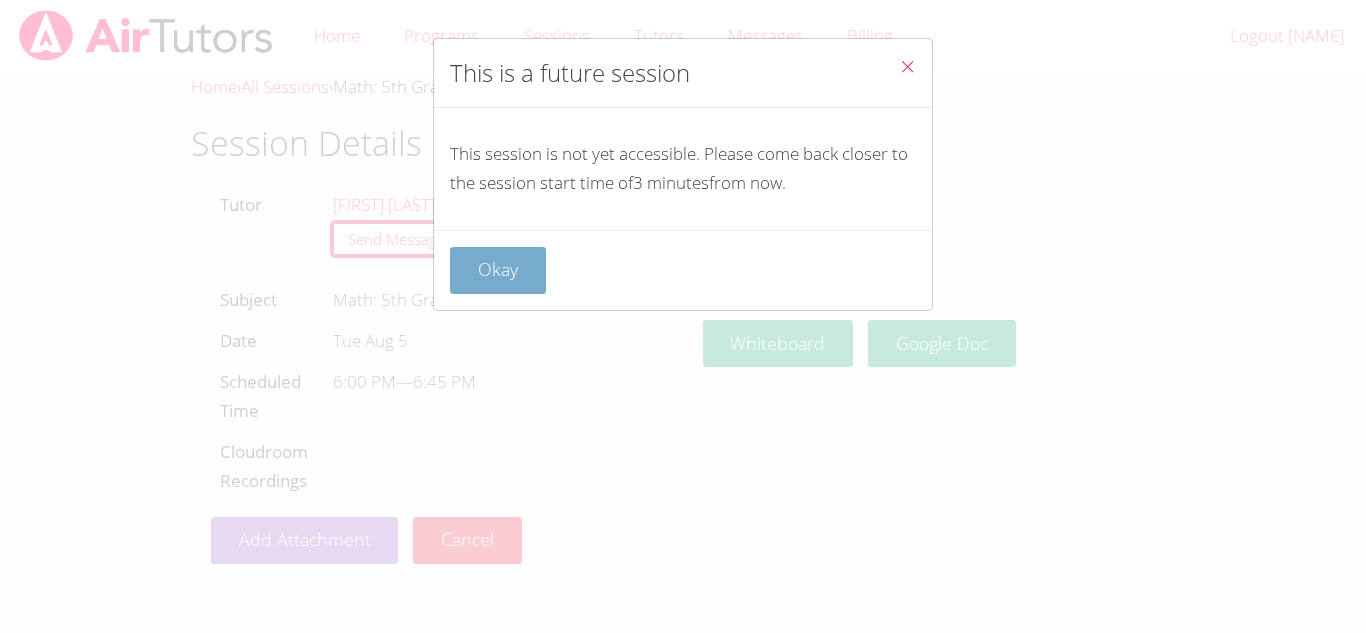 click on "Okay" at bounding box center (498, 270) 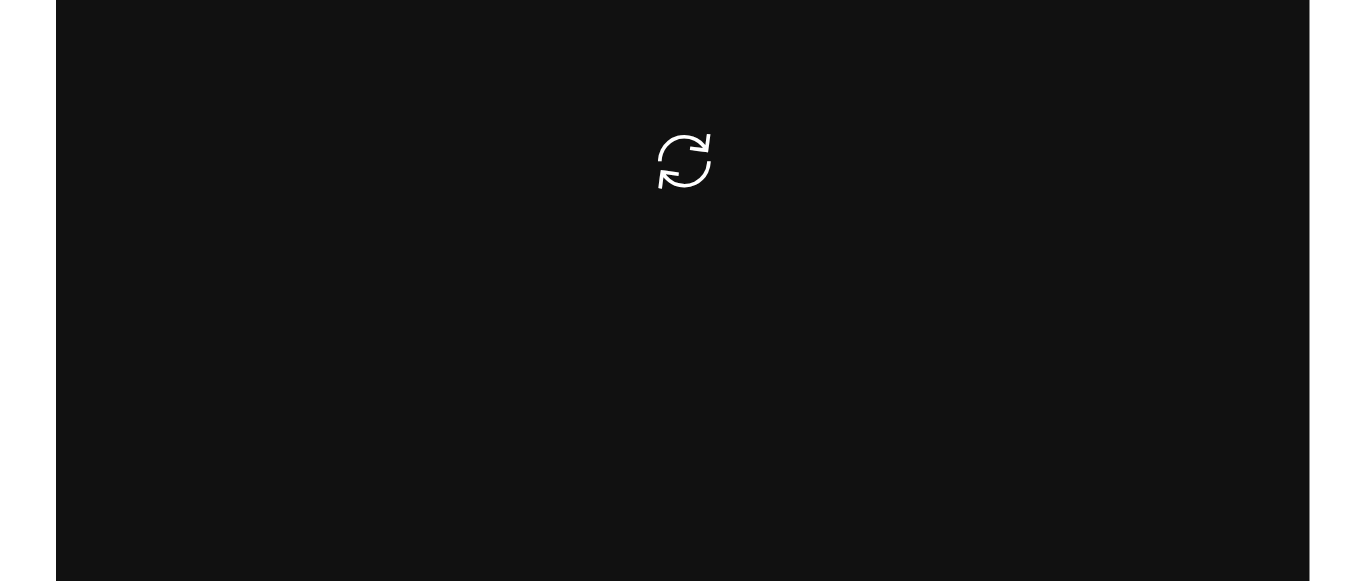 scroll, scrollTop: 0, scrollLeft: 0, axis: both 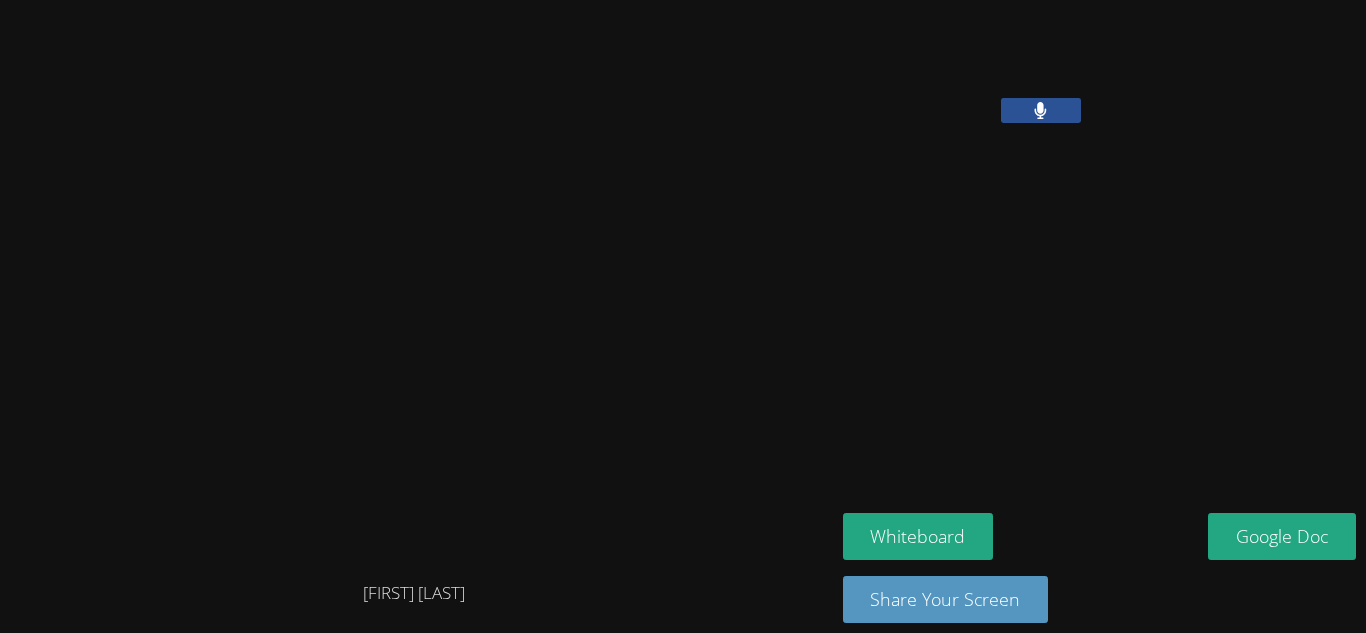click at bounding box center [965, 71] 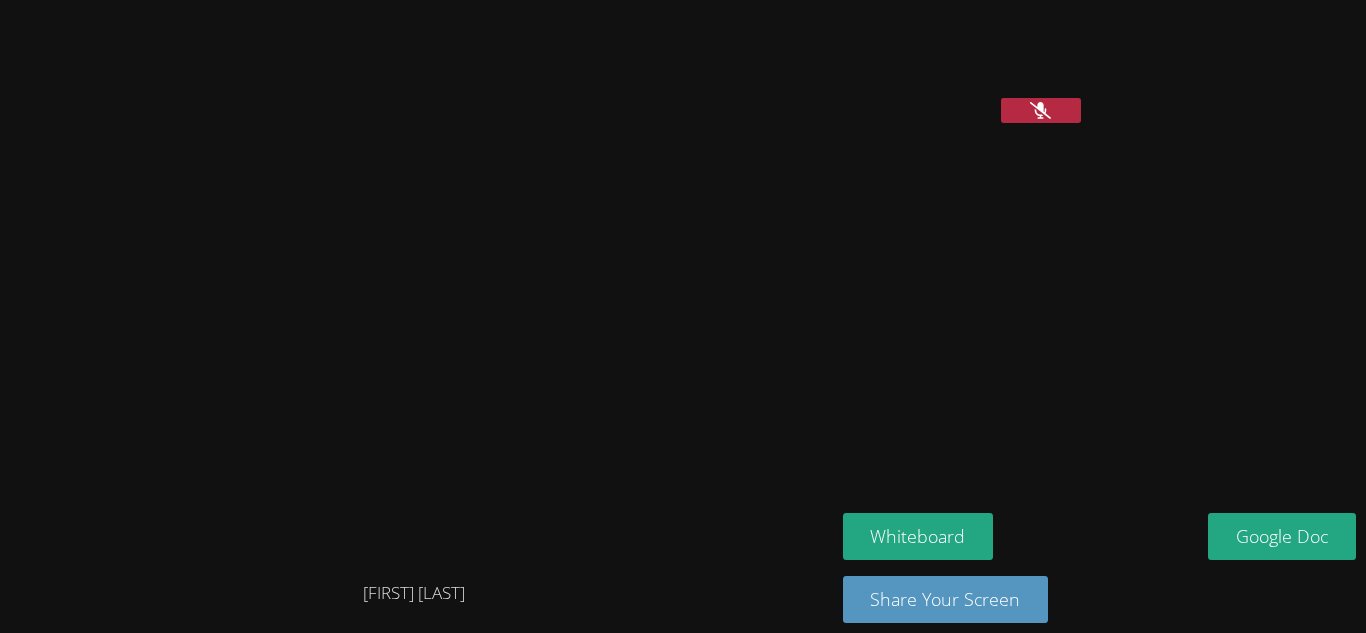 click at bounding box center (1041, 110) 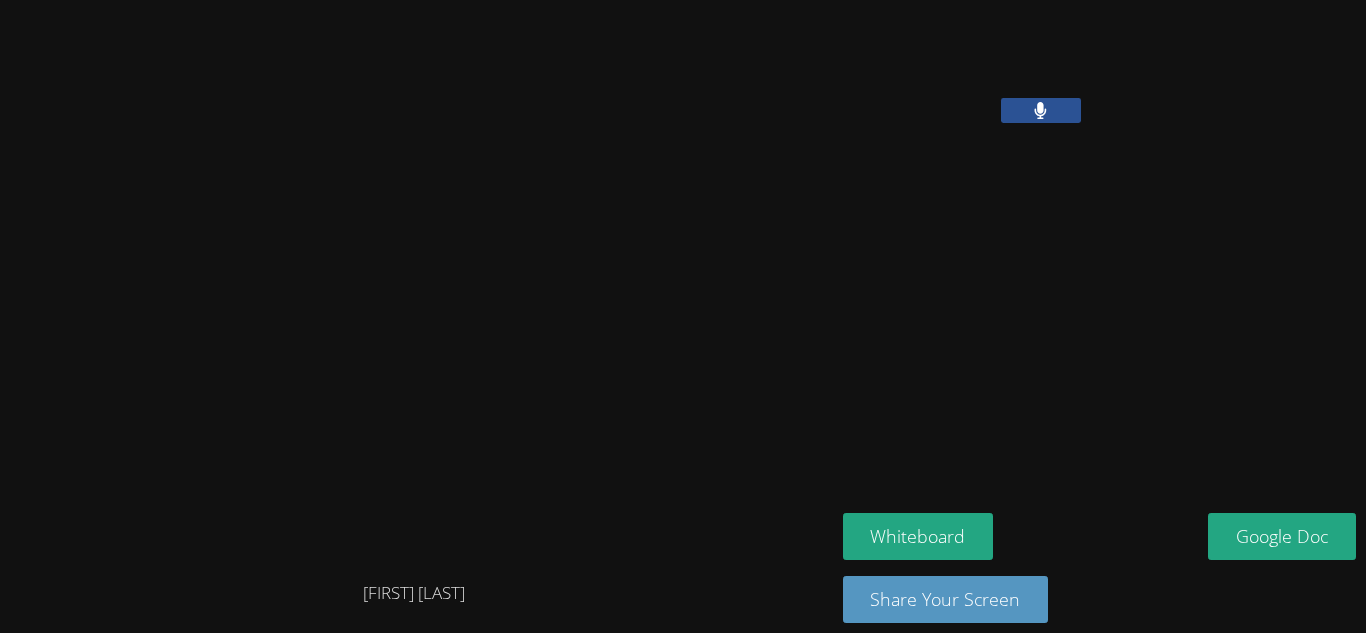 click at bounding box center (1041, 110) 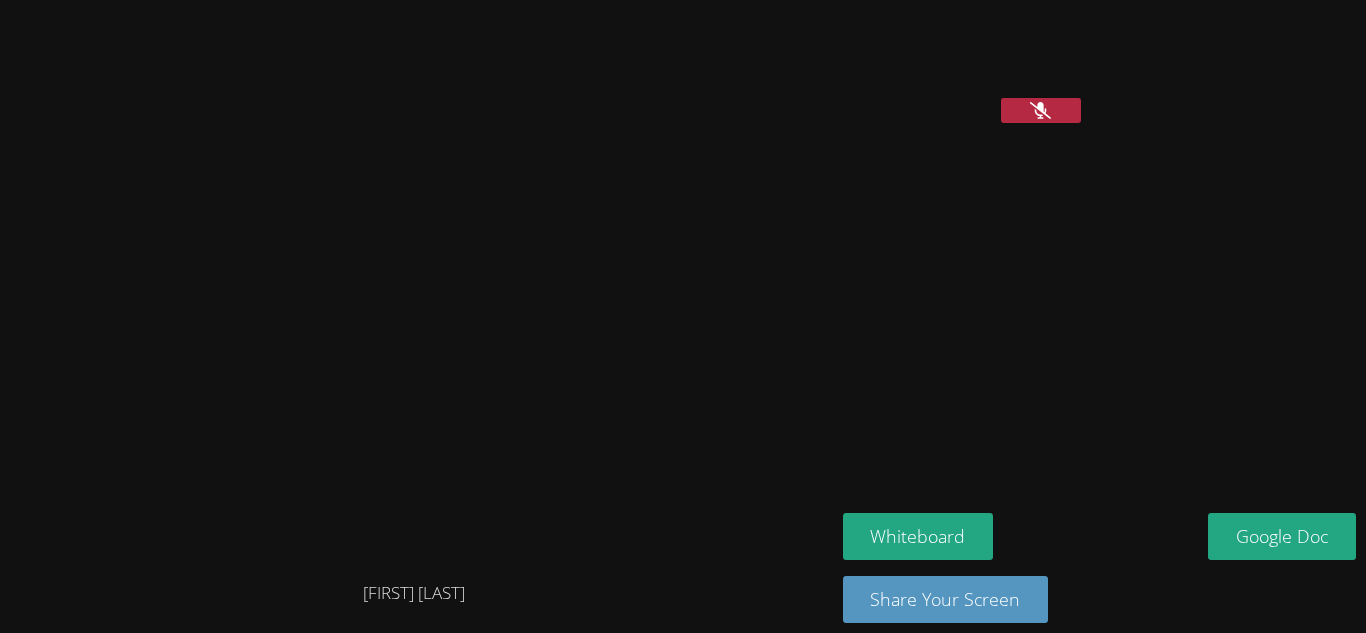 click at bounding box center [1041, 110] 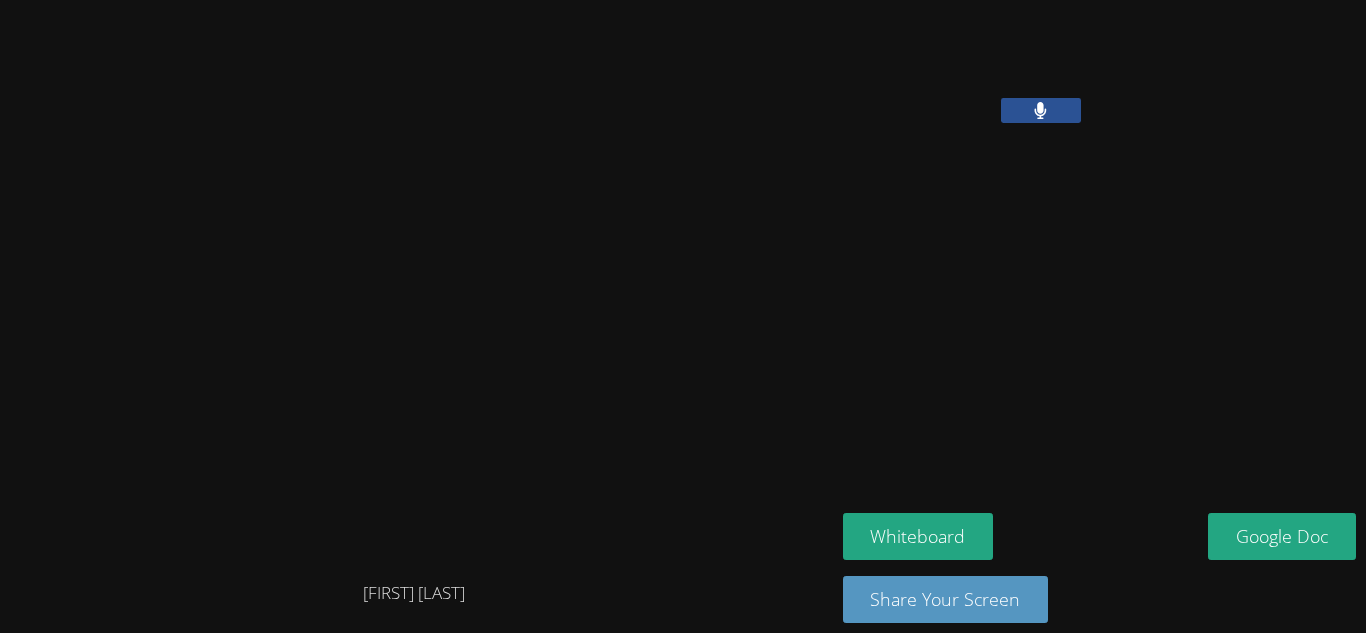 click at bounding box center [1041, 110] 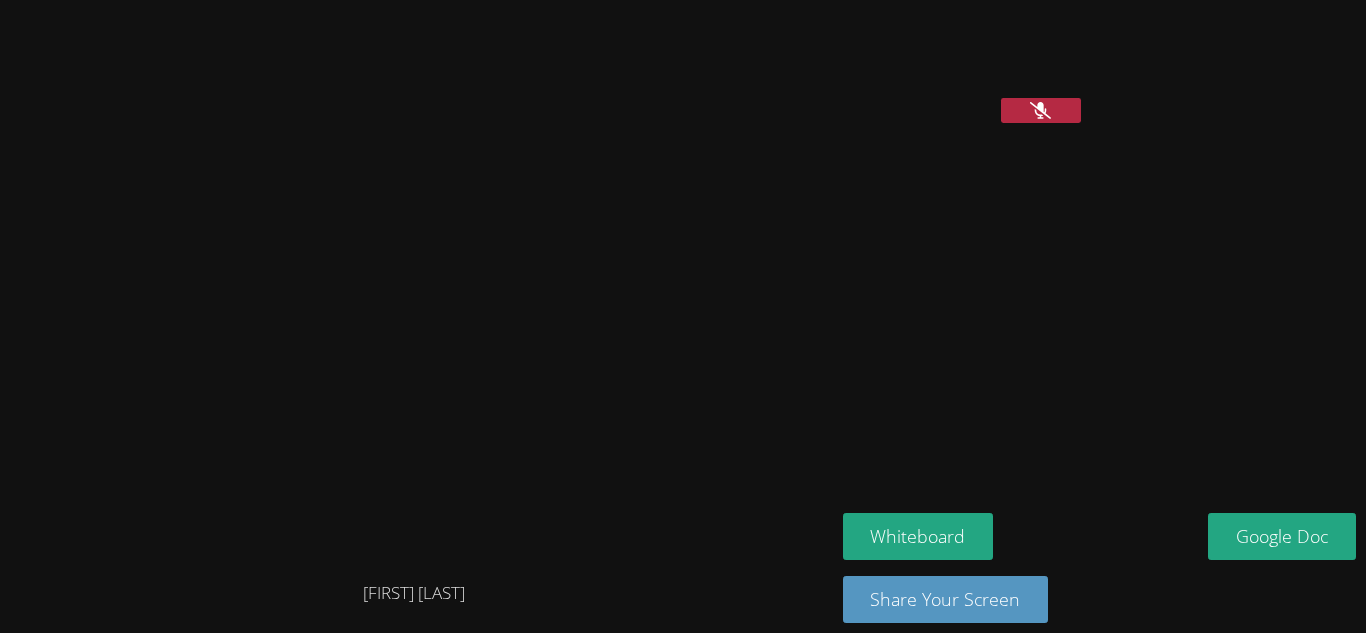 click at bounding box center (1041, 110) 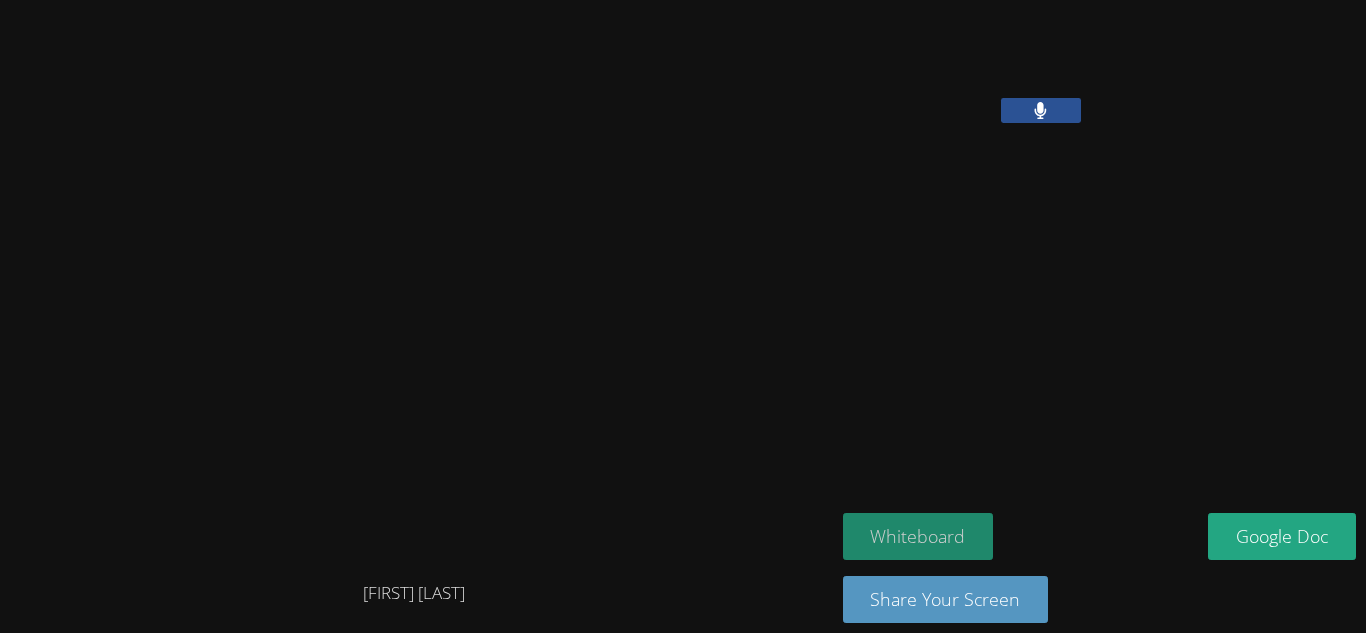 click on "Whiteboard" at bounding box center (918, 536) 